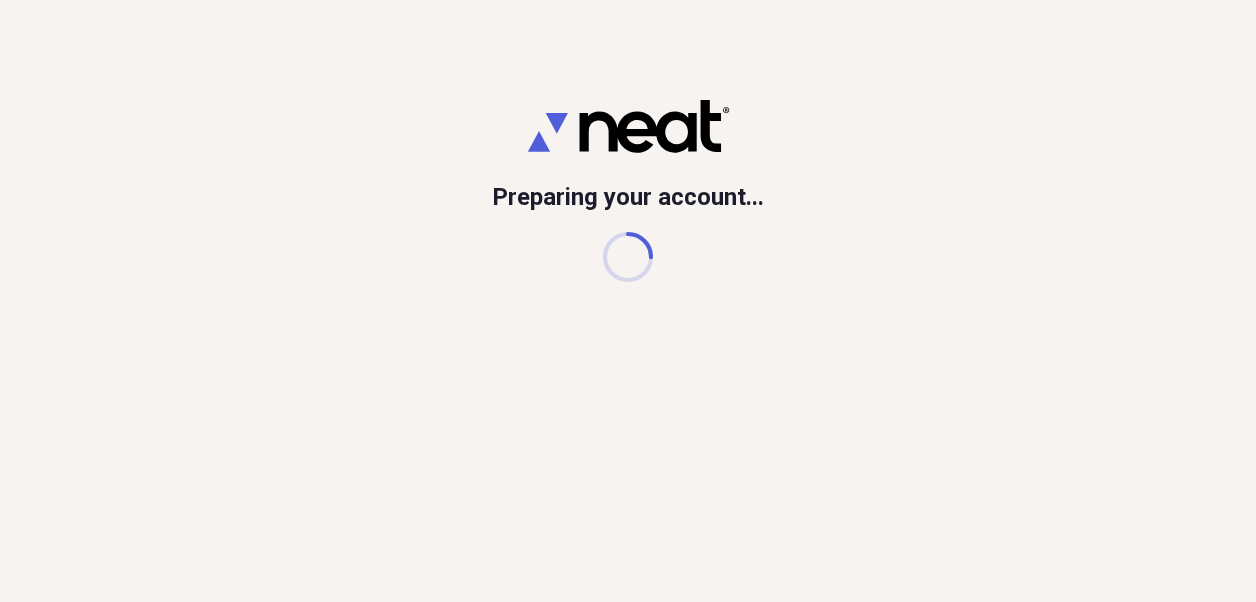 scroll, scrollTop: 0, scrollLeft: 0, axis: both 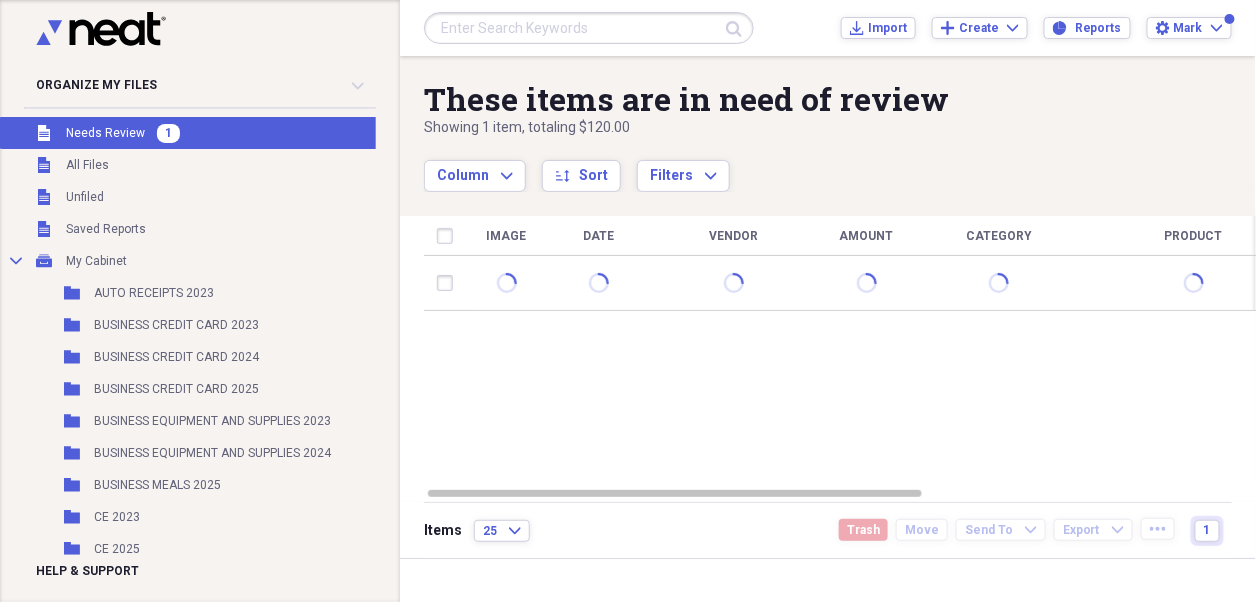 click on "Needs Review" at bounding box center (105, 133) 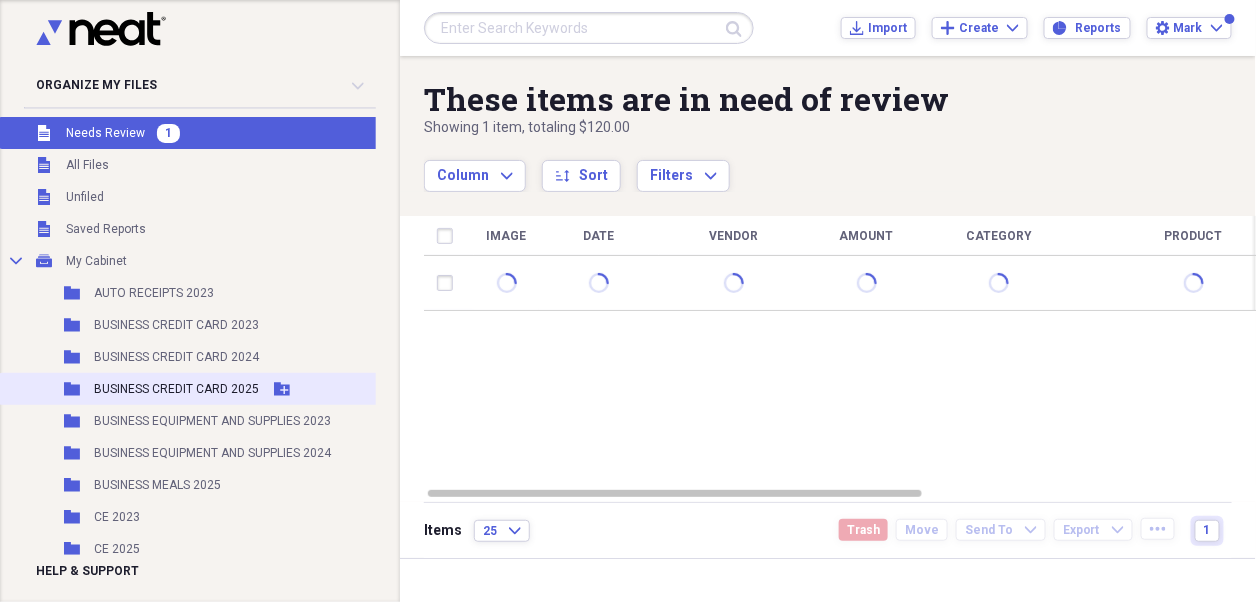 click on "BUSINESS CREDIT CARD 2025" at bounding box center [176, 389] 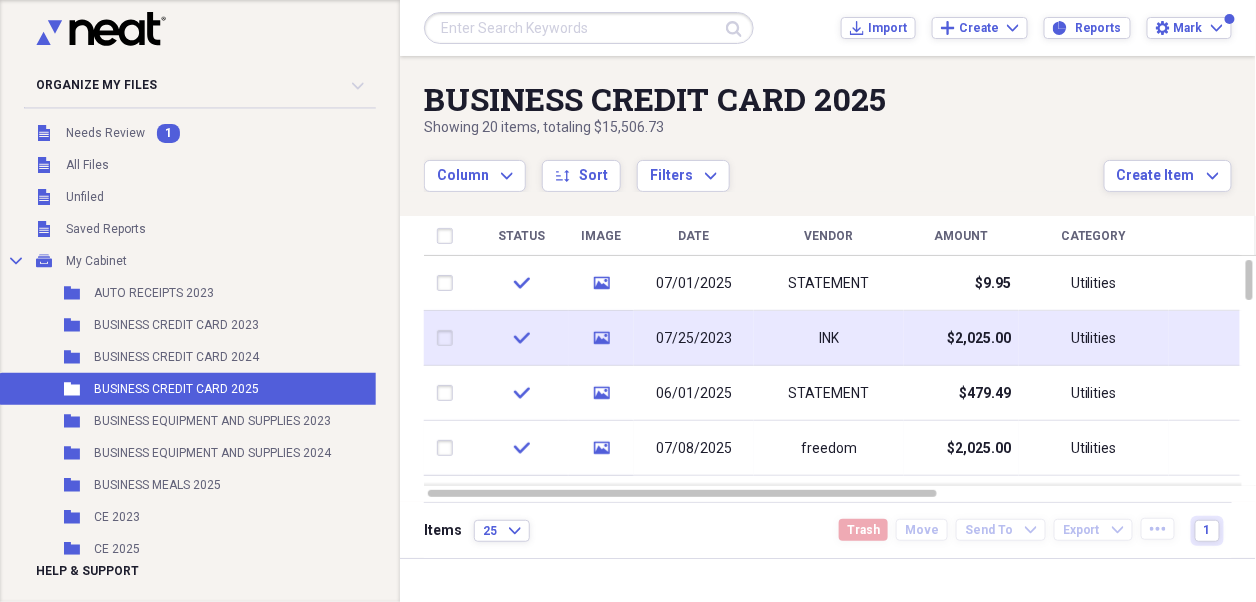 click on "07/25/2023" at bounding box center (694, 339) 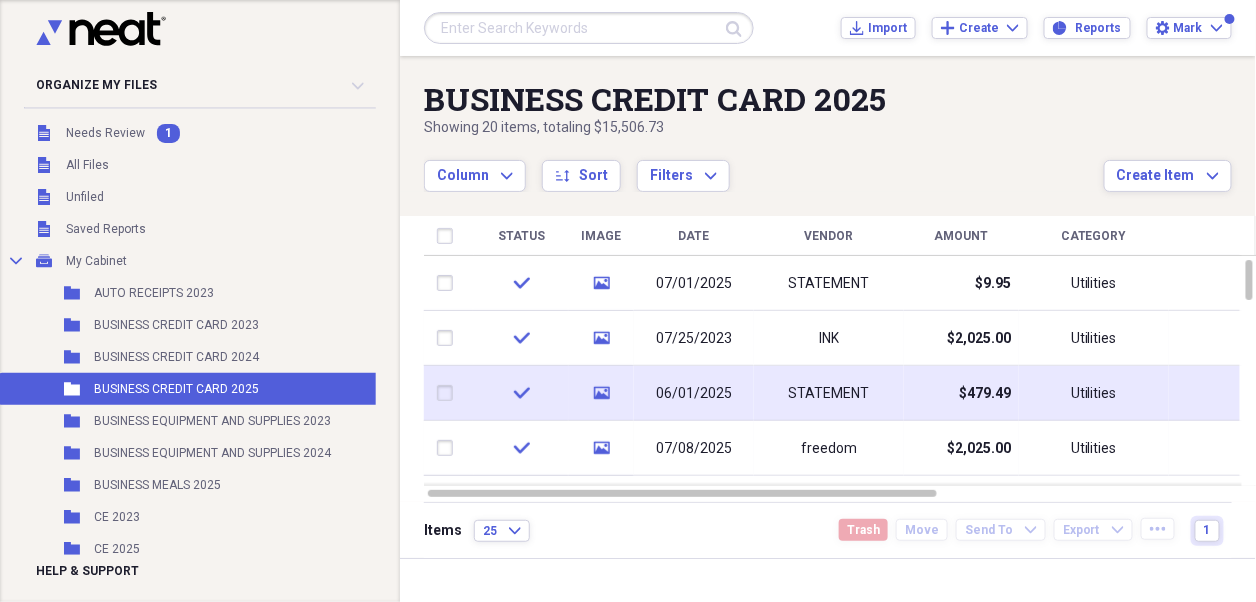 click on "06/01/2025" at bounding box center [694, 394] 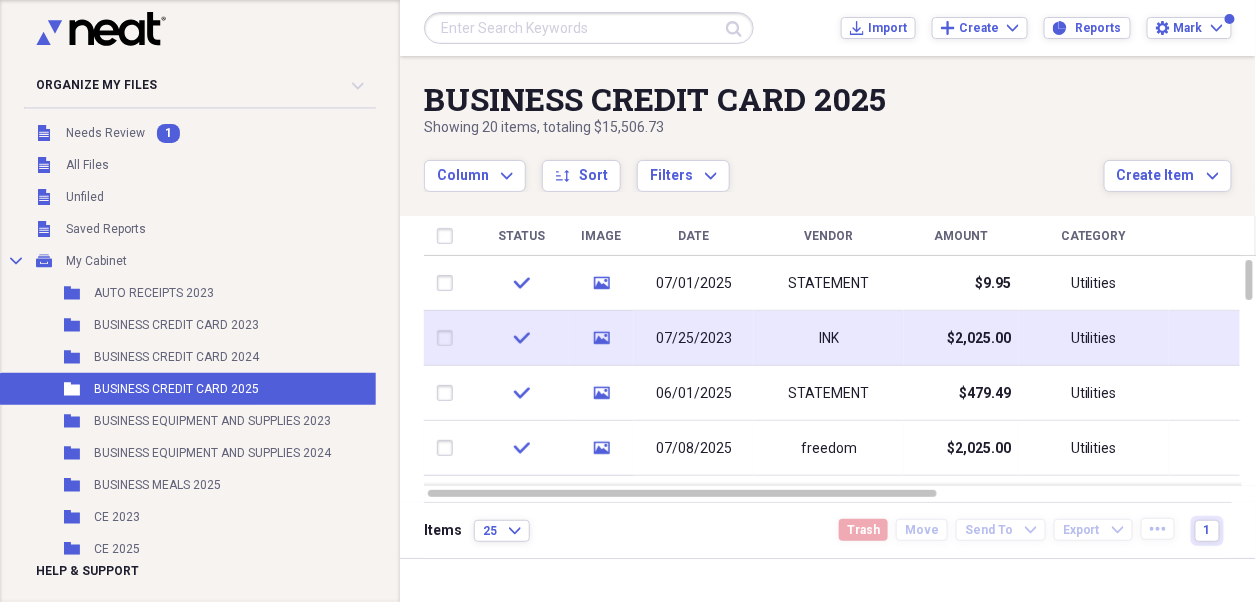 click on "07/25/2023" at bounding box center (694, 339) 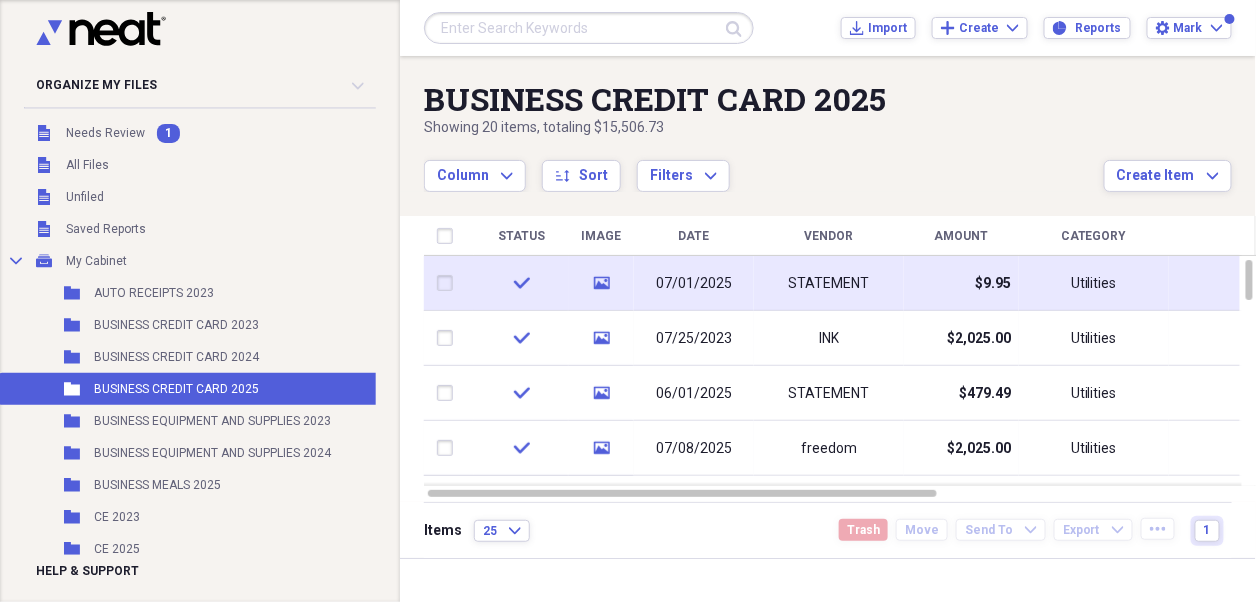 click on "07/01/2025" at bounding box center [694, 284] 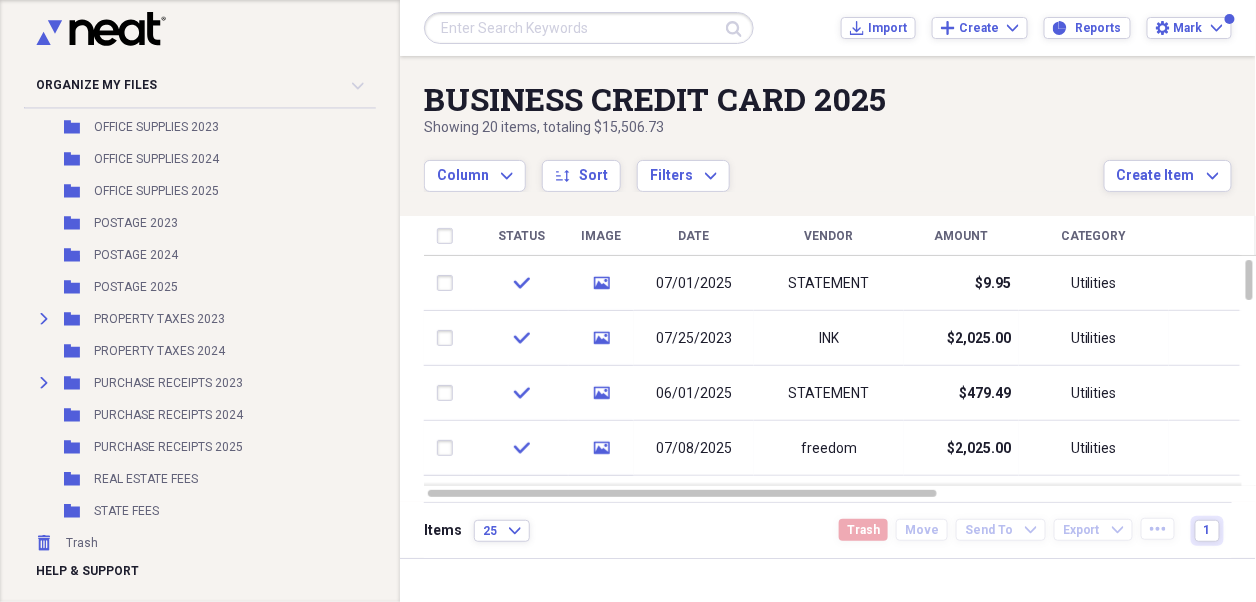 scroll, scrollTop: 950, scrollLeft: 0, axis: vertical 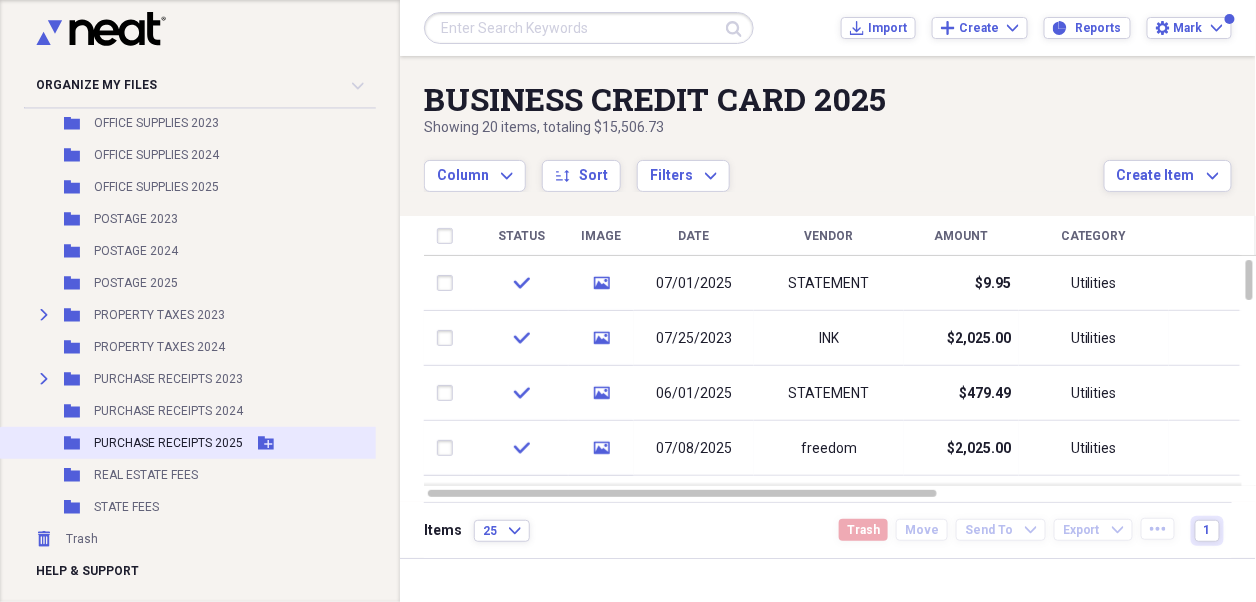 click on "PURCHASE RECEIPTS 2025" at bounding box center [168, 443] 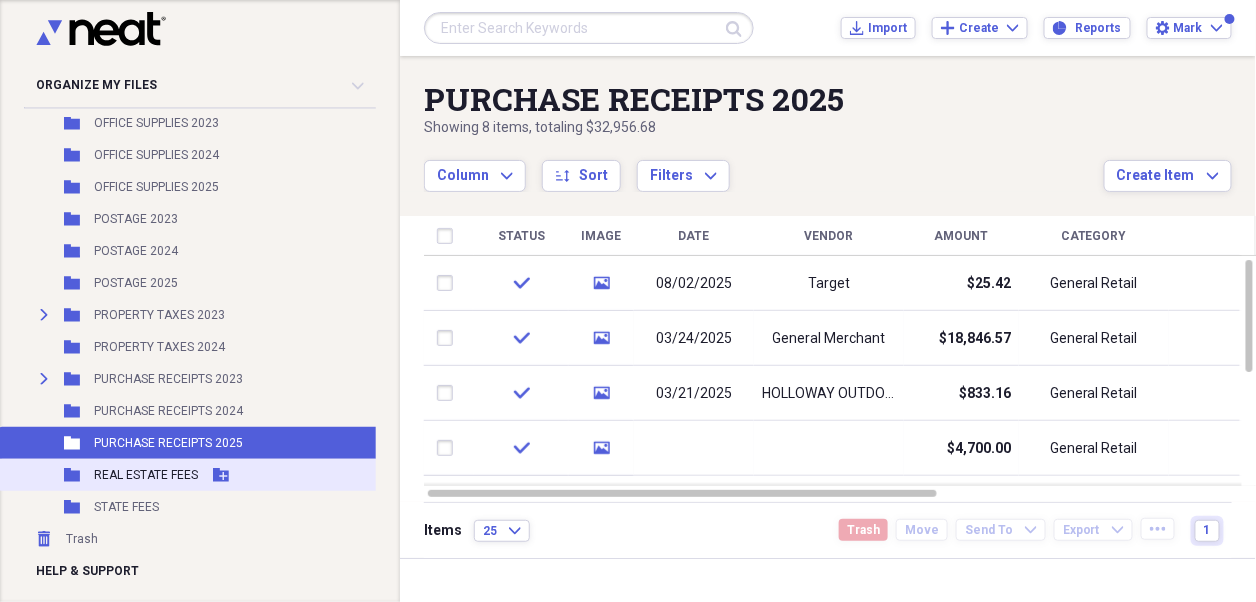 click on "REAL ESTATE FEES" at bounding box center (146, 475) 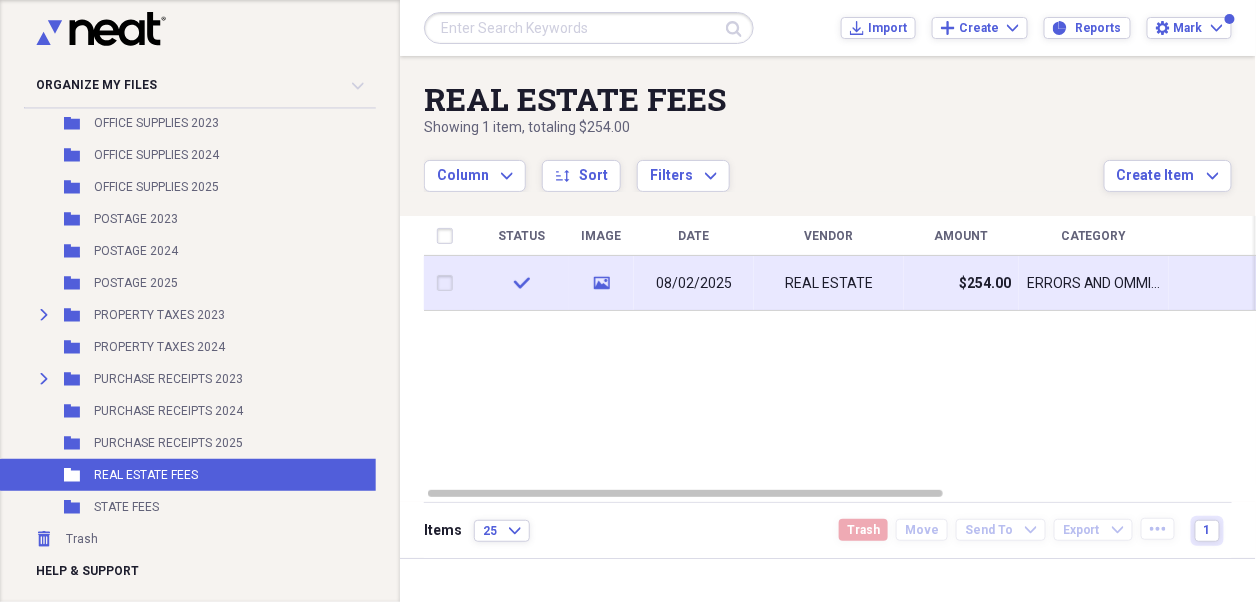 click on "08/02/2025" at bounding box center (694, 284) 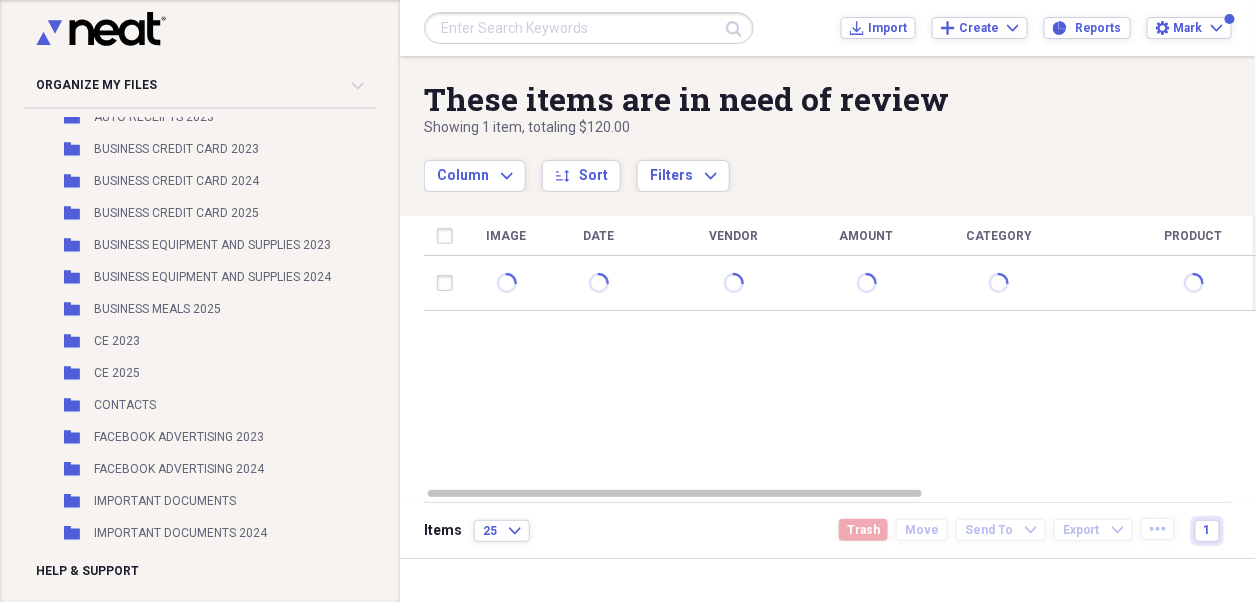 scroll, scrollTop: 0, scrollLeft: 0, axis: both 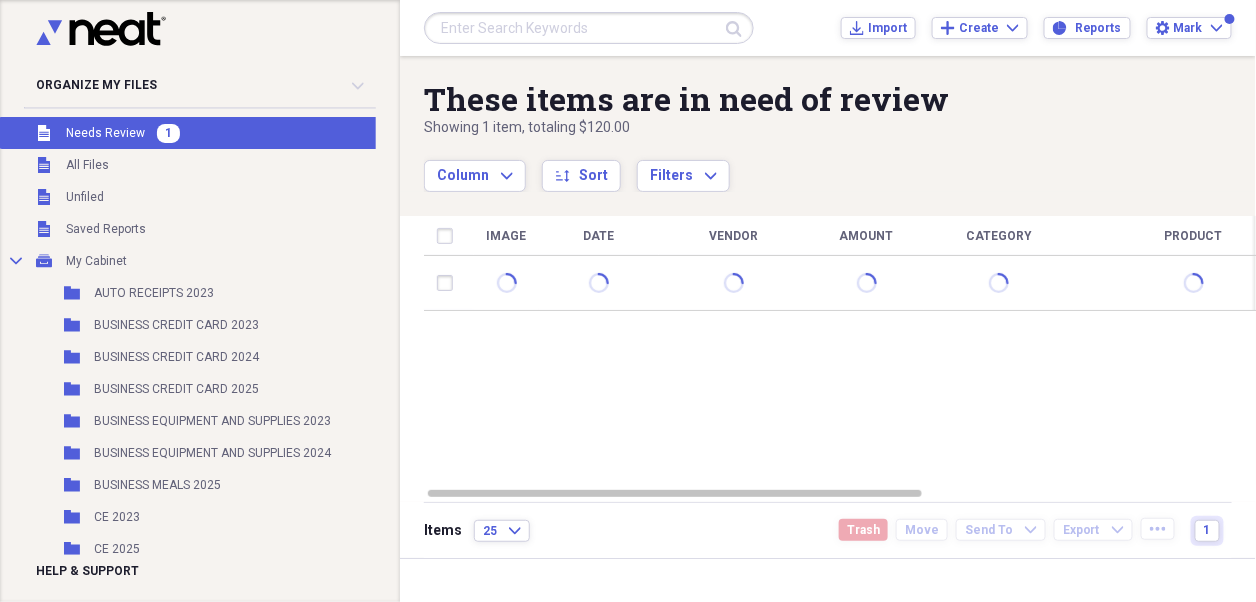 click on "Needs Review" at bounding box center [105, 133] 